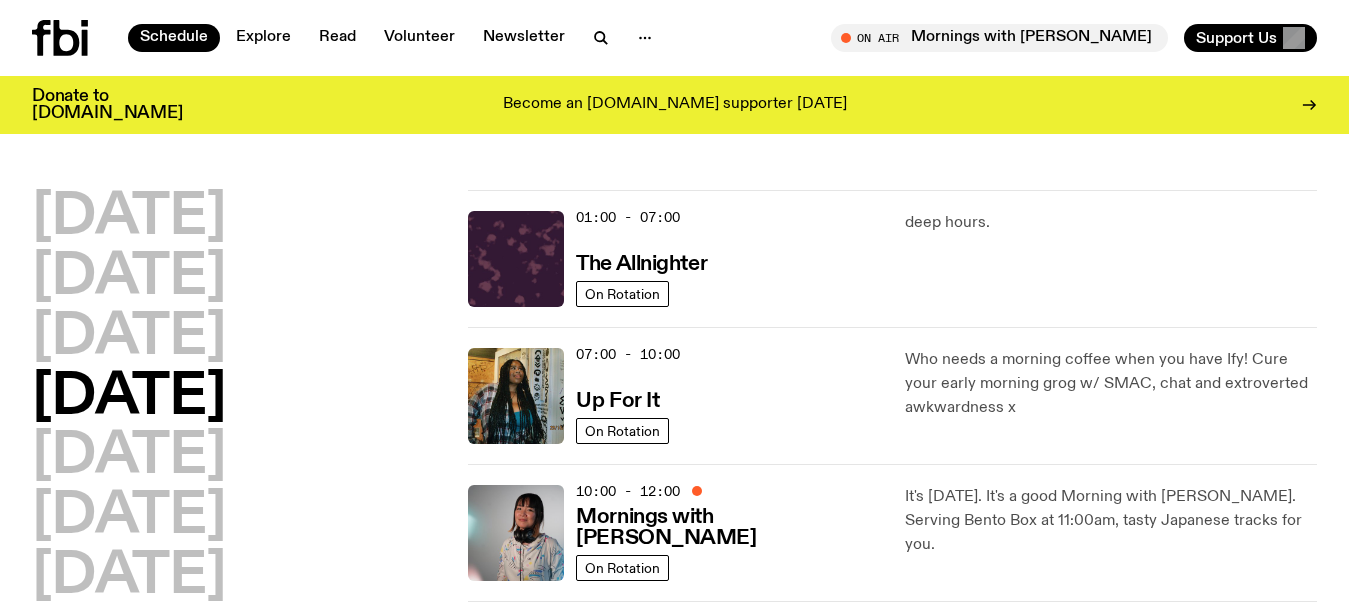 scroll, scrollTop: 0, scrollLeft: 0, axis: both 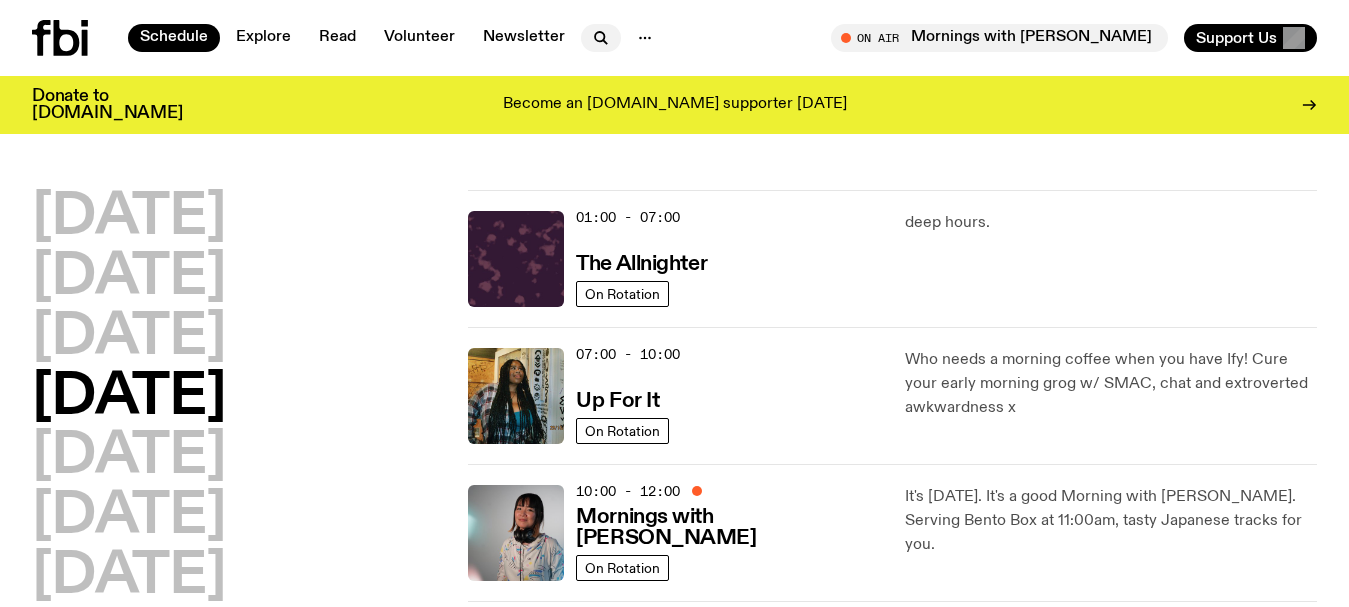 click 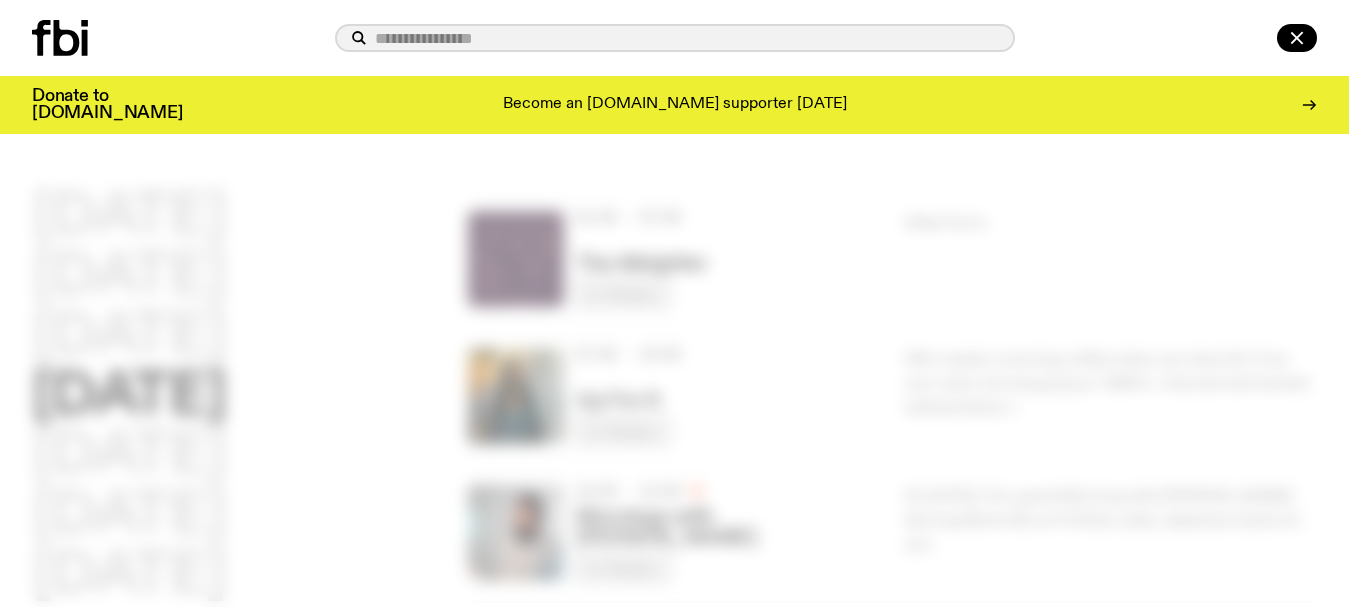 click at bounding box center (687, 38) 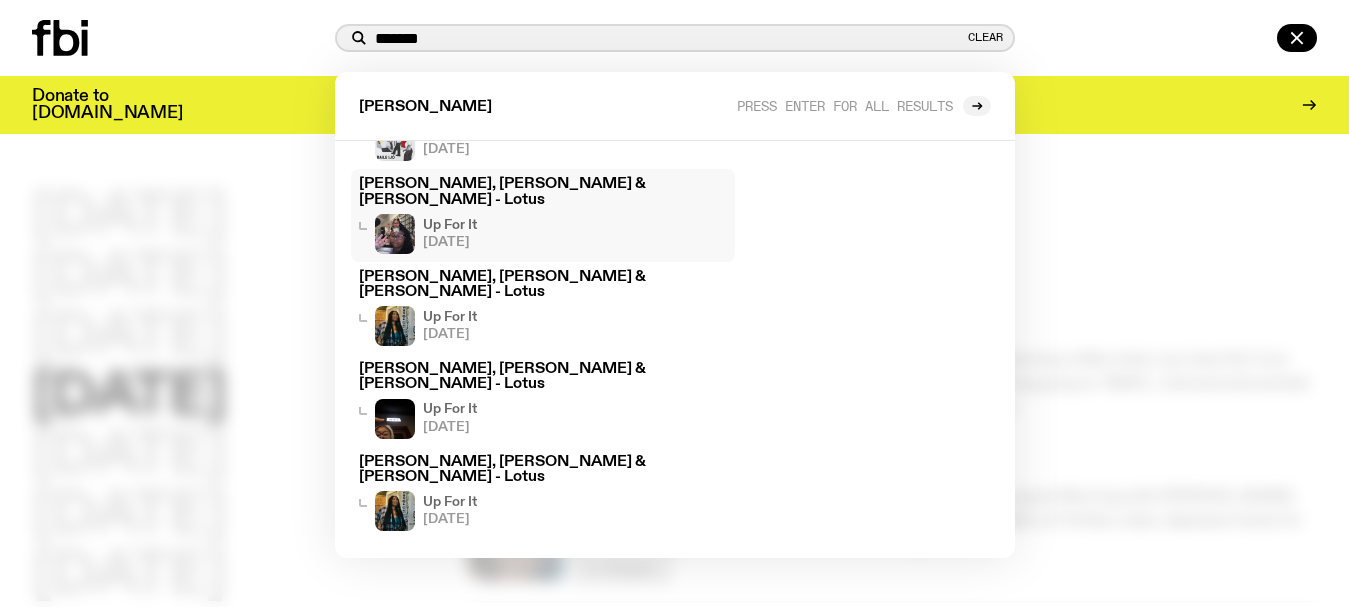 scroll, scrollTop: 129, scrollLeft: 0, axis: vertical 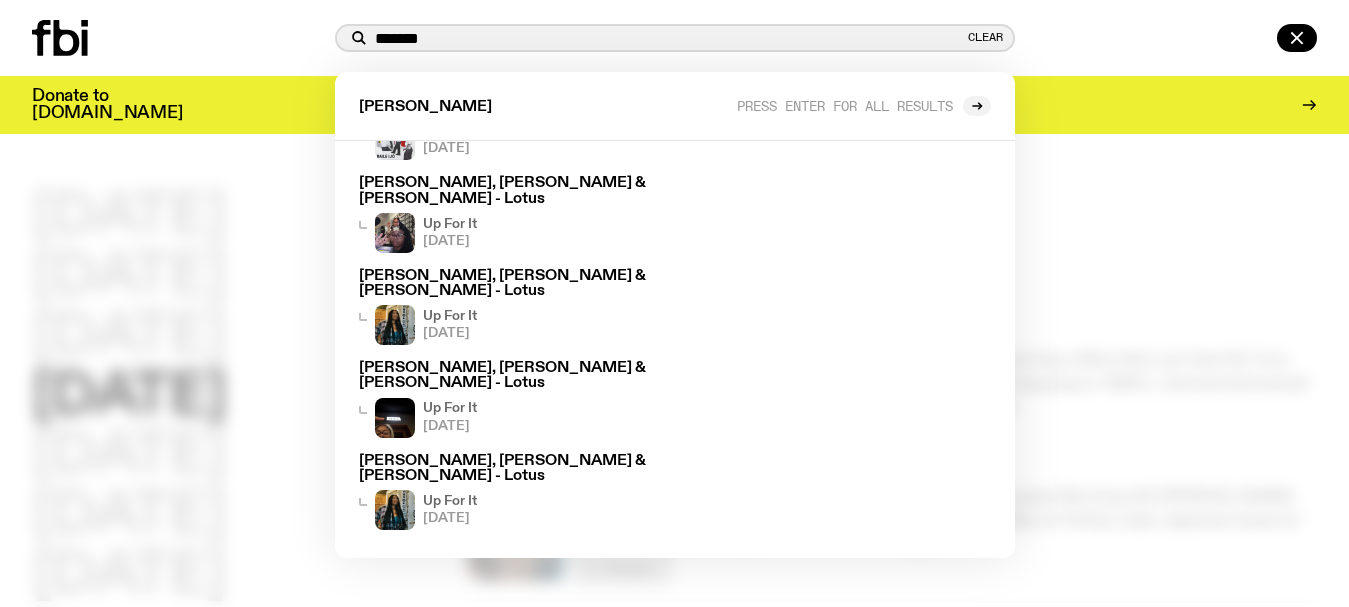 drag, startPoint x: 448, startPoint y: 40, endPoint x: 231, endPoint y: 33, distance: 217.11287 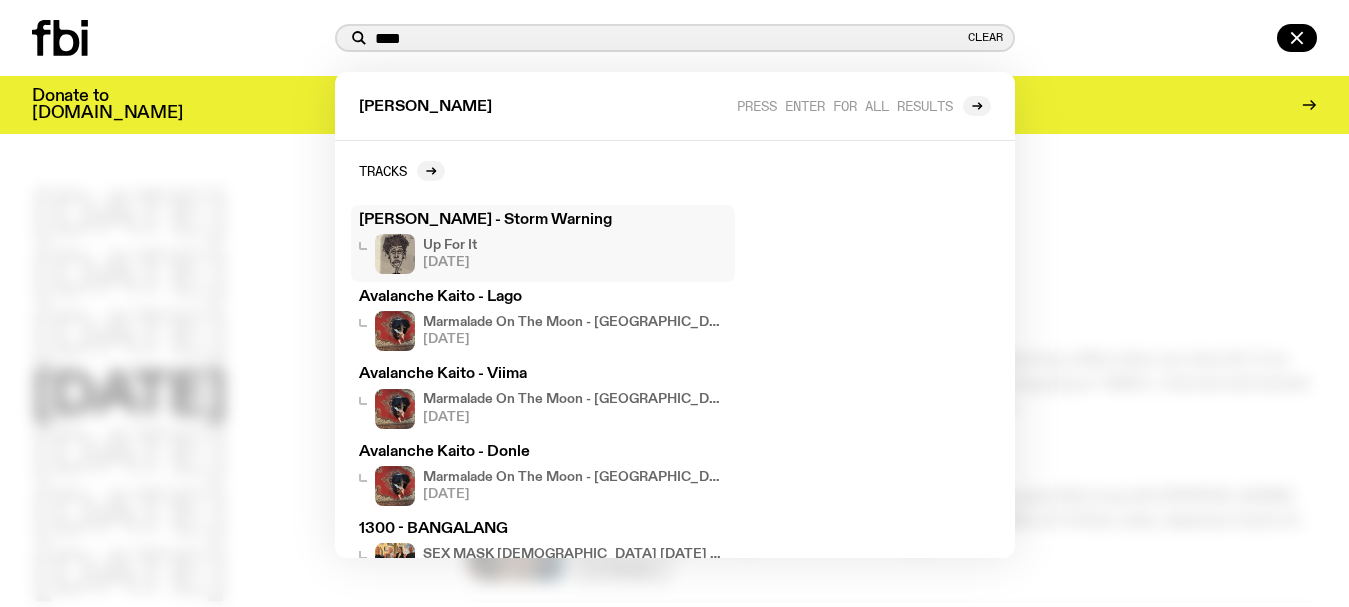type on "****" 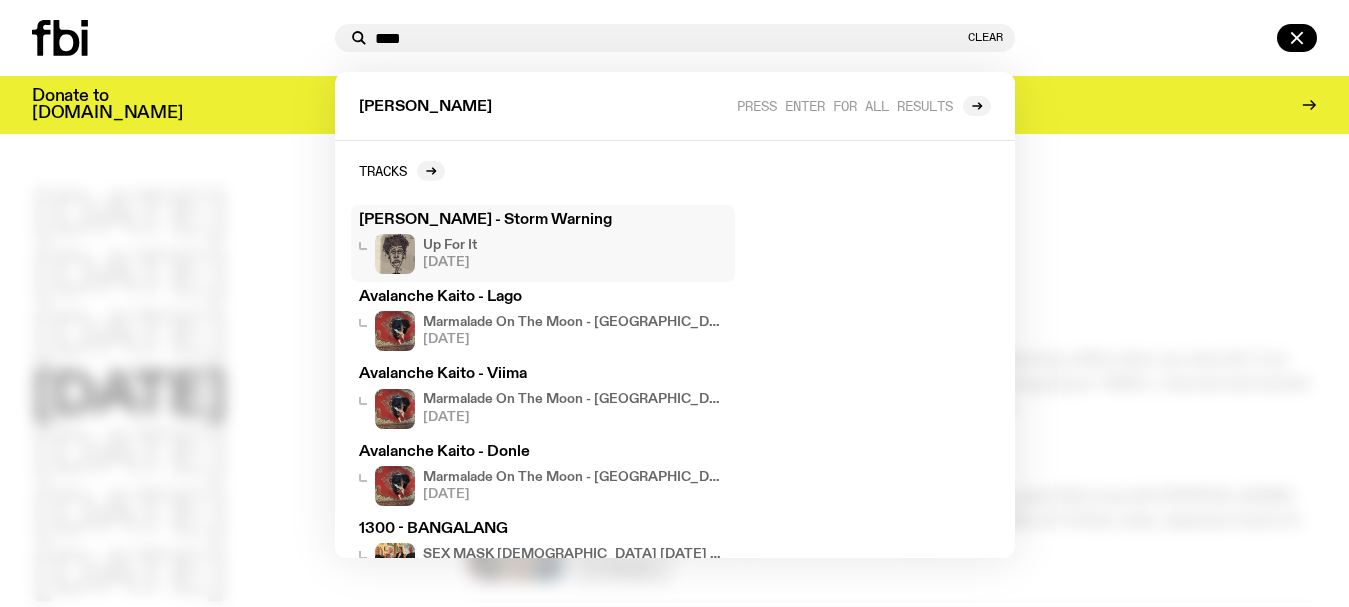 click on "[PERSON_NAME] - Storm Warning" at bounding box center [543, 220] 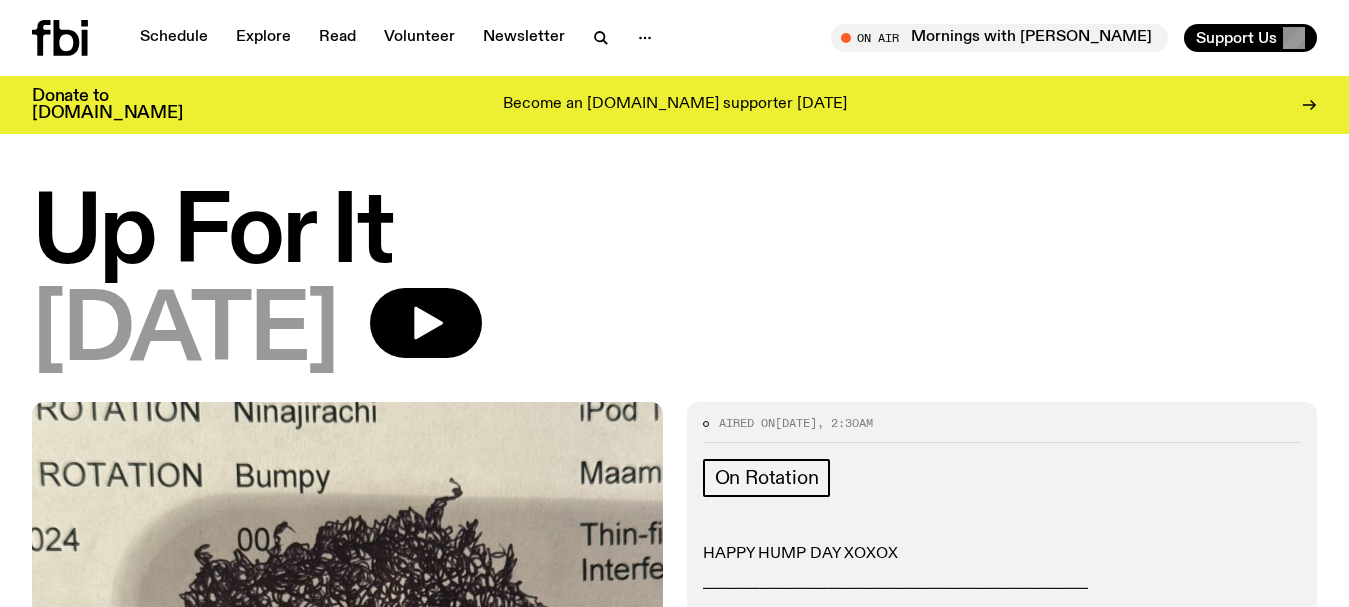 click on "Up For It [DATE]" 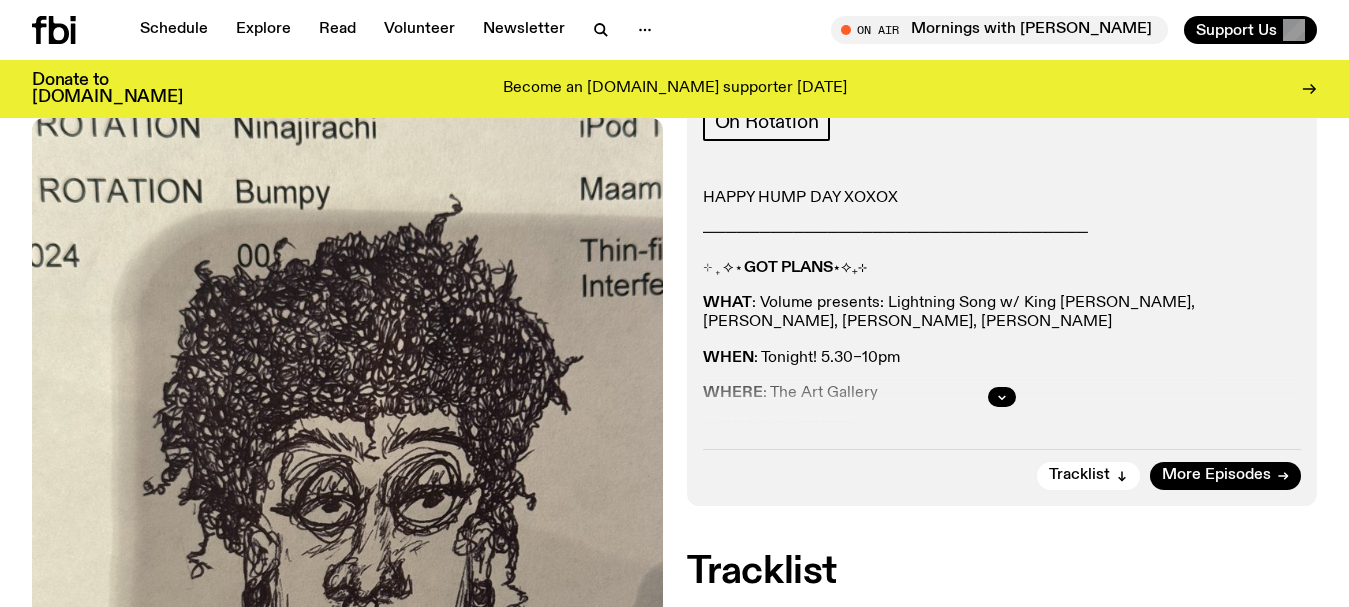 scroll, scrollTop: 2502, scrollLeft: 0, axis: vertical 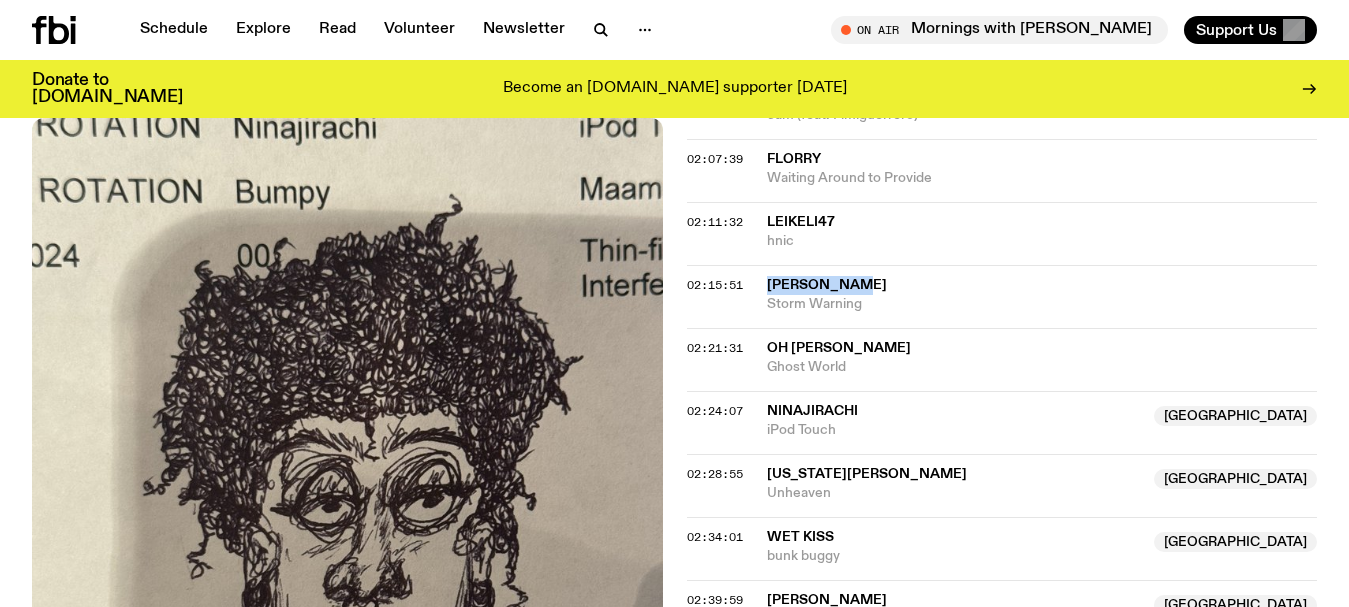 drag, startPoint x: 874, startPoint y: 285, endPoint x: 761, endPoint y: 280, distance: 113.110565 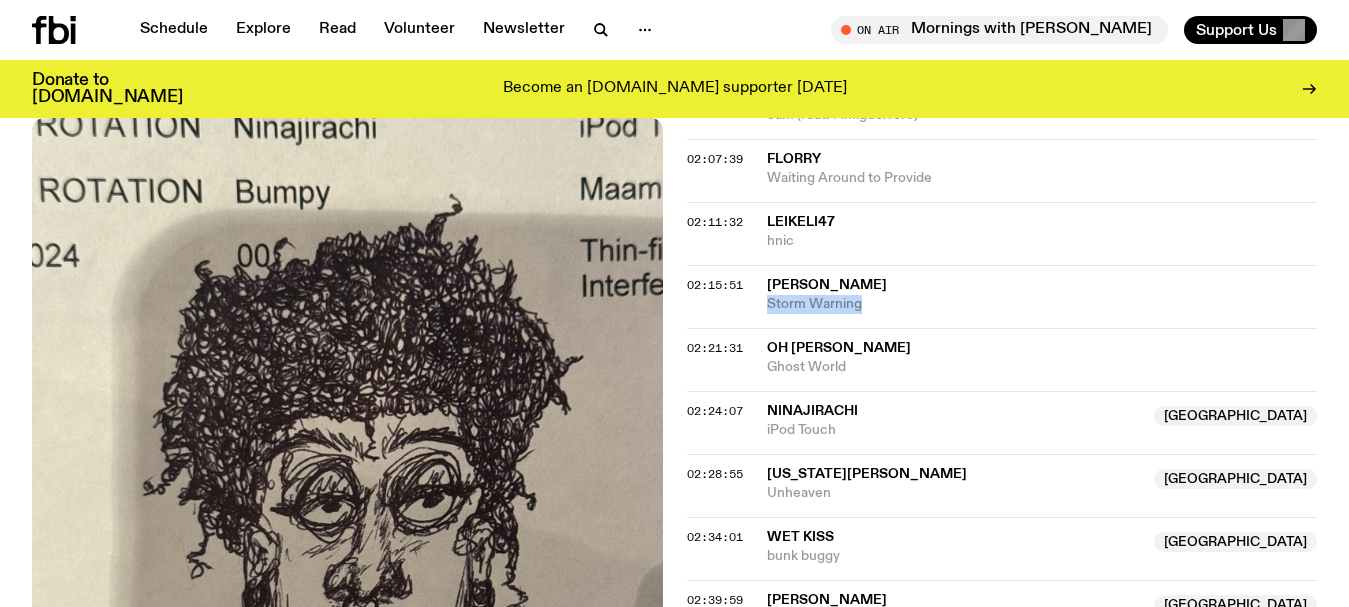 drag, startPoint x: 882, startPoint y: 296, endPoint x: 761, endPoint y: 297, distance: 121.004135 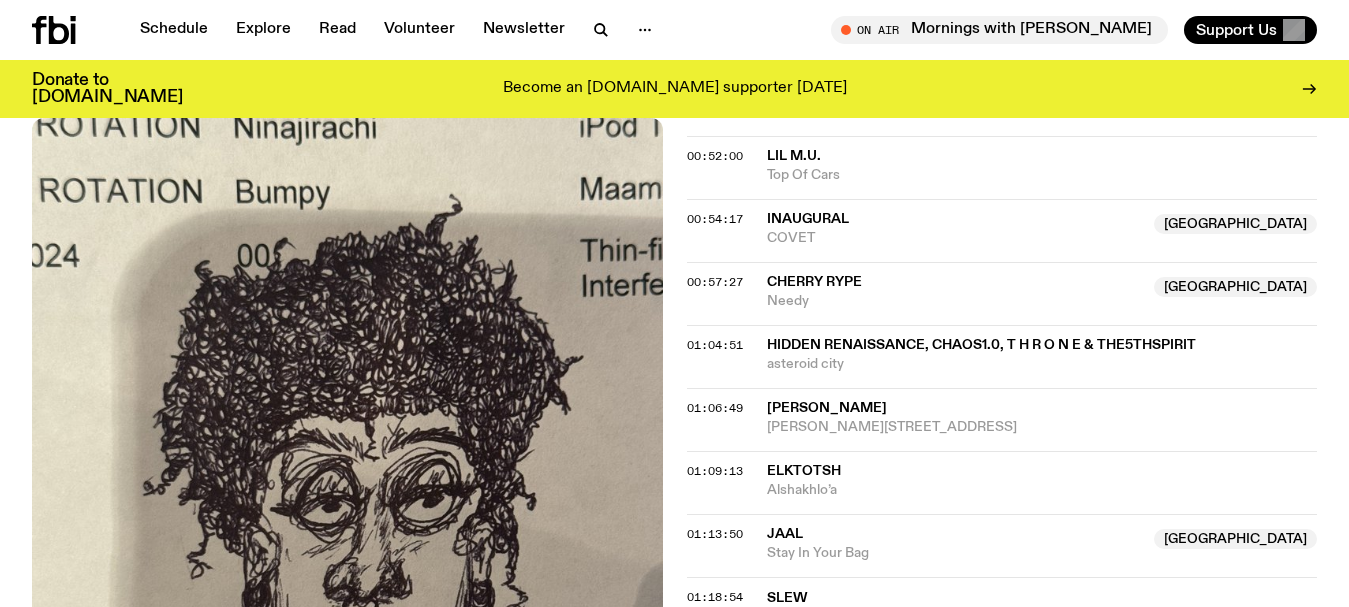 scroll, scrollTop: 1102, scrollLeft: 0, axis: vertical 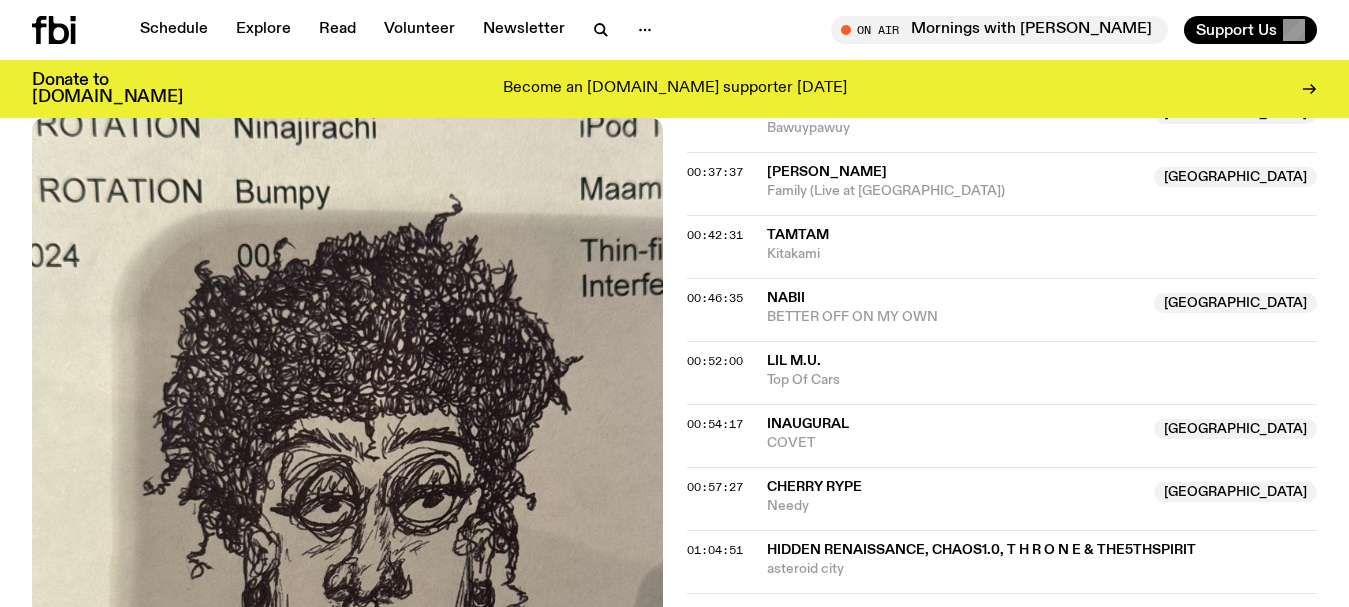 drag, startPoint x: 2, startPoint y: 360, endPoint x: 6, endPoint y: 349, distance: 11.7046995 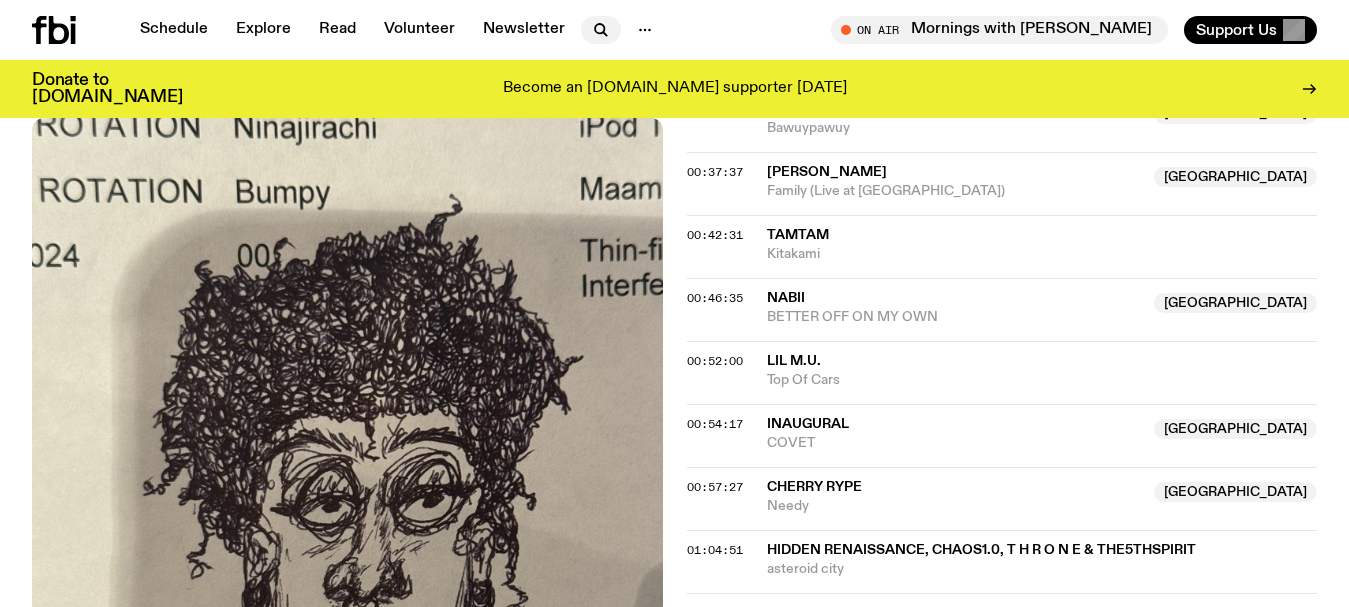 click 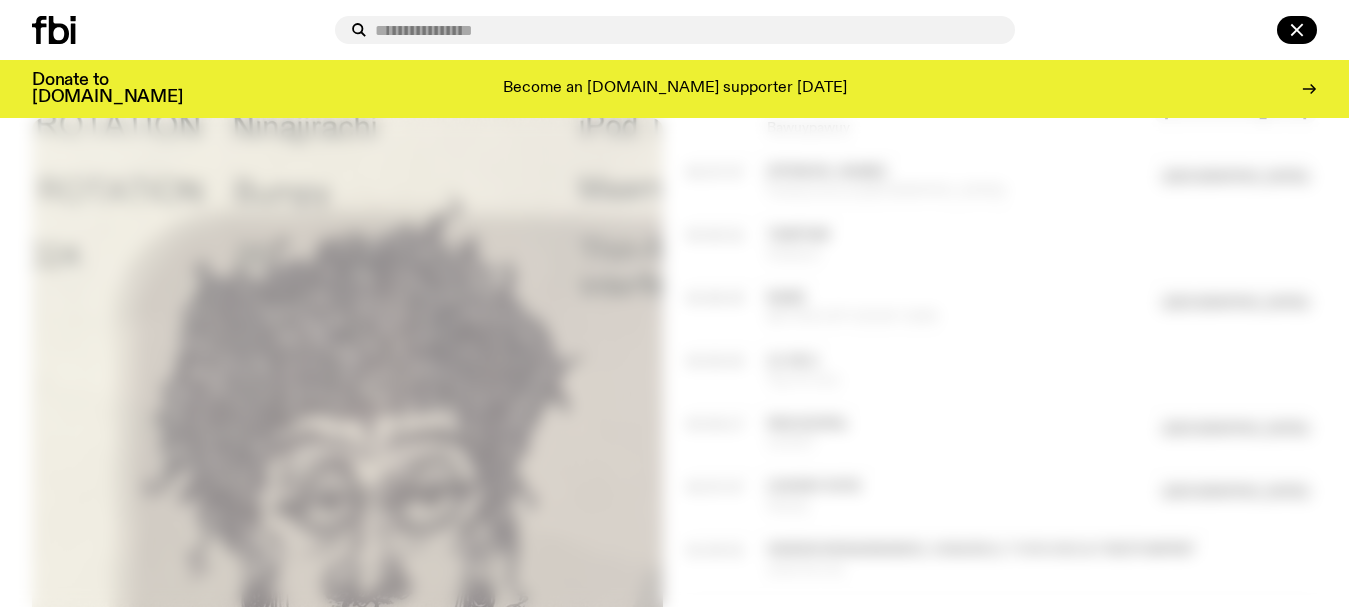 click at bounding box center (687, 30) 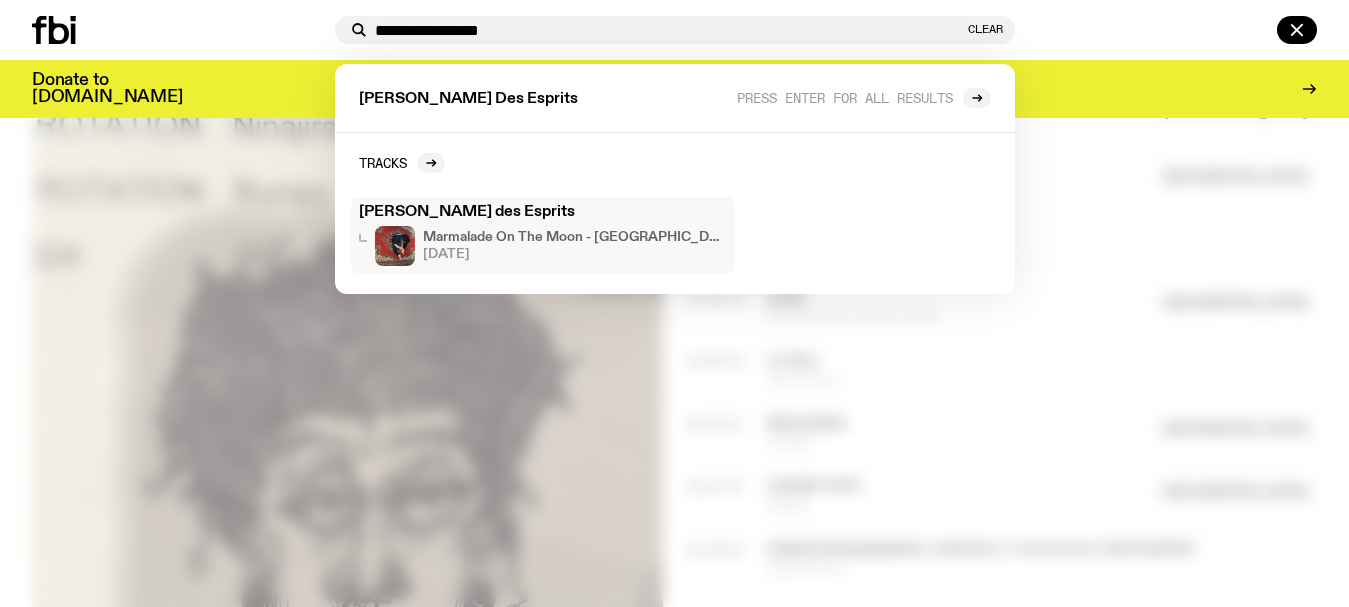 type on "**********" 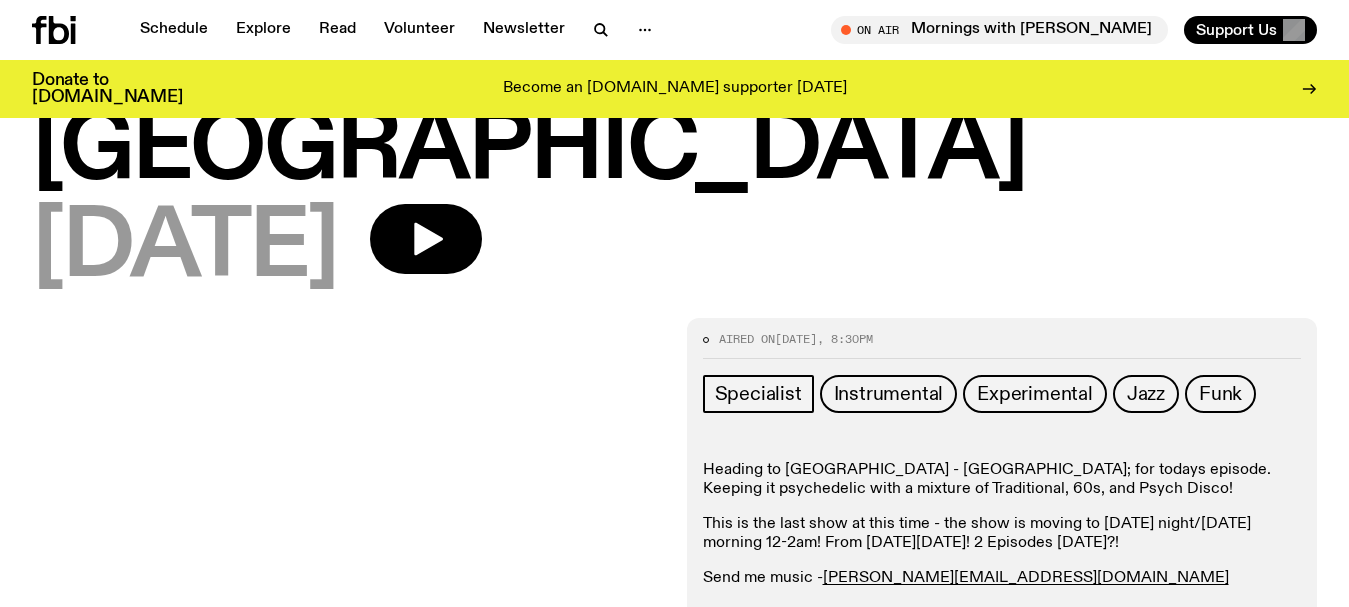 scroll, scrollTop: 195, scrollLeft: 0, axis: vertical 